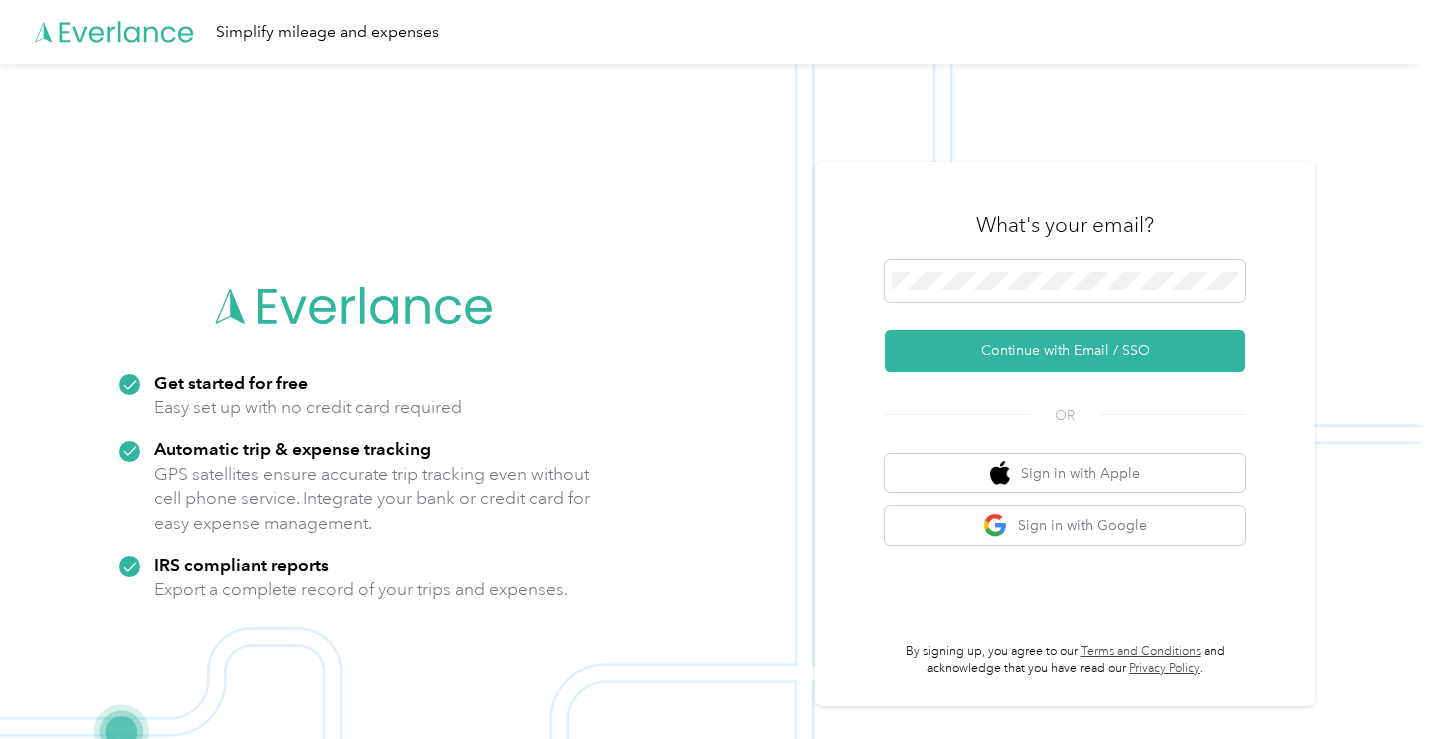 scroll, scrollTop: 0, scrollLeft: 0, axis: both 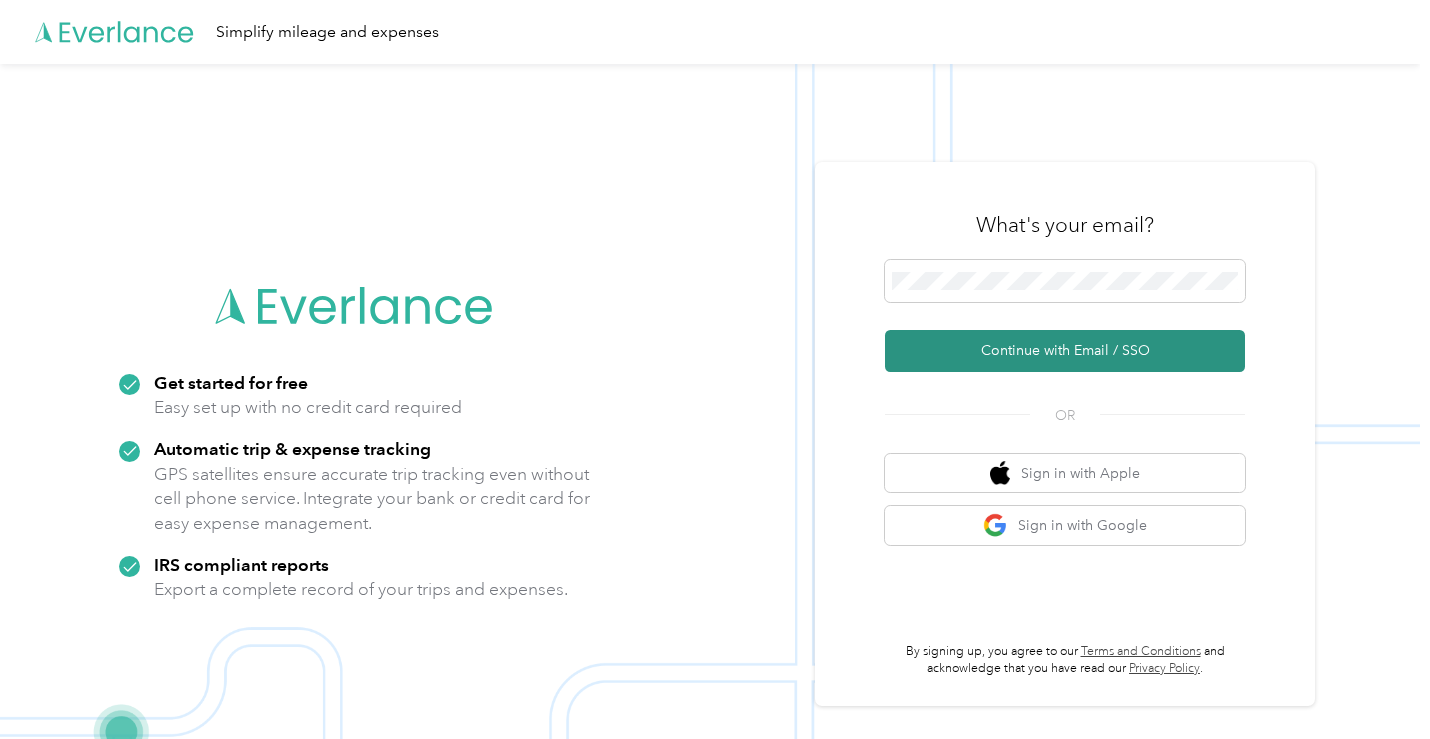 click on "Continue with Email / SSO" at bounding box center [1065, 351] 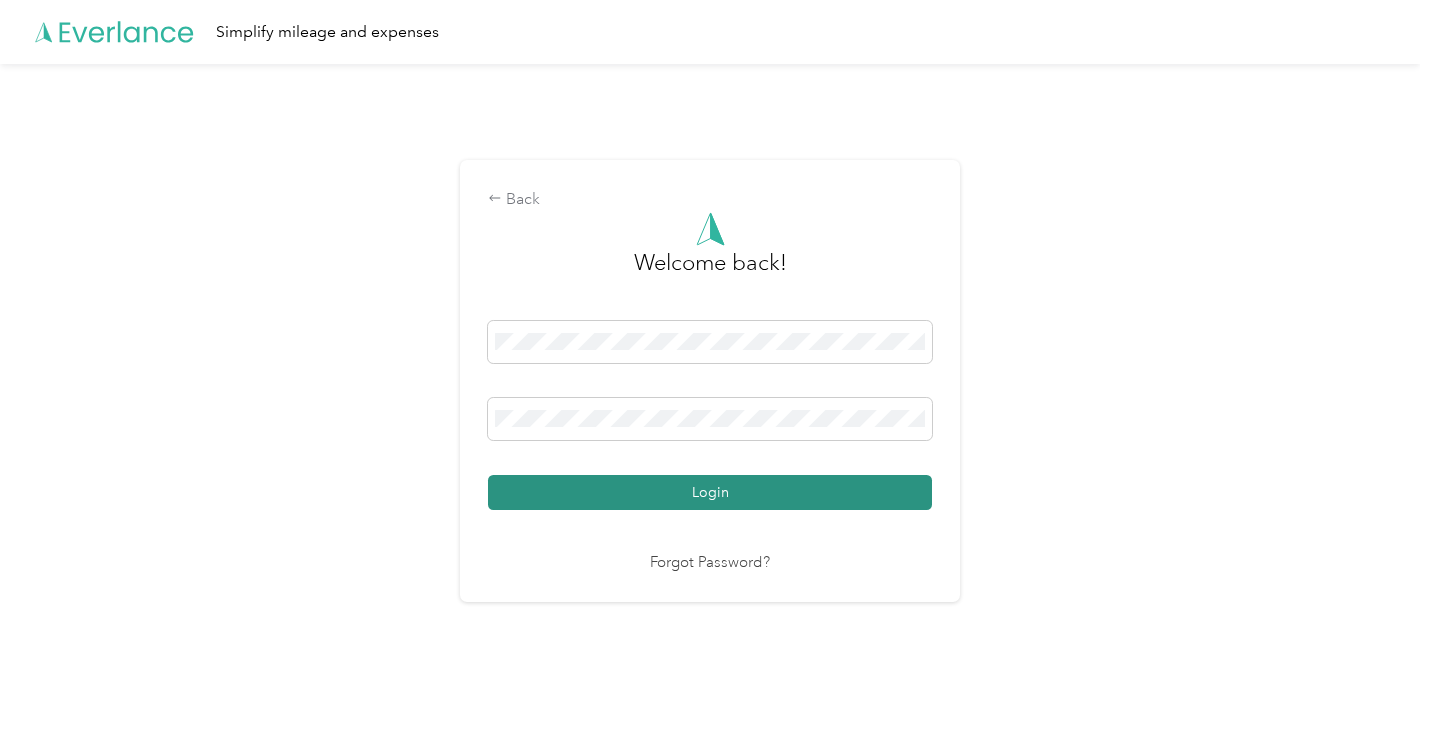 click on "Login" at bounding box center [710, 492] 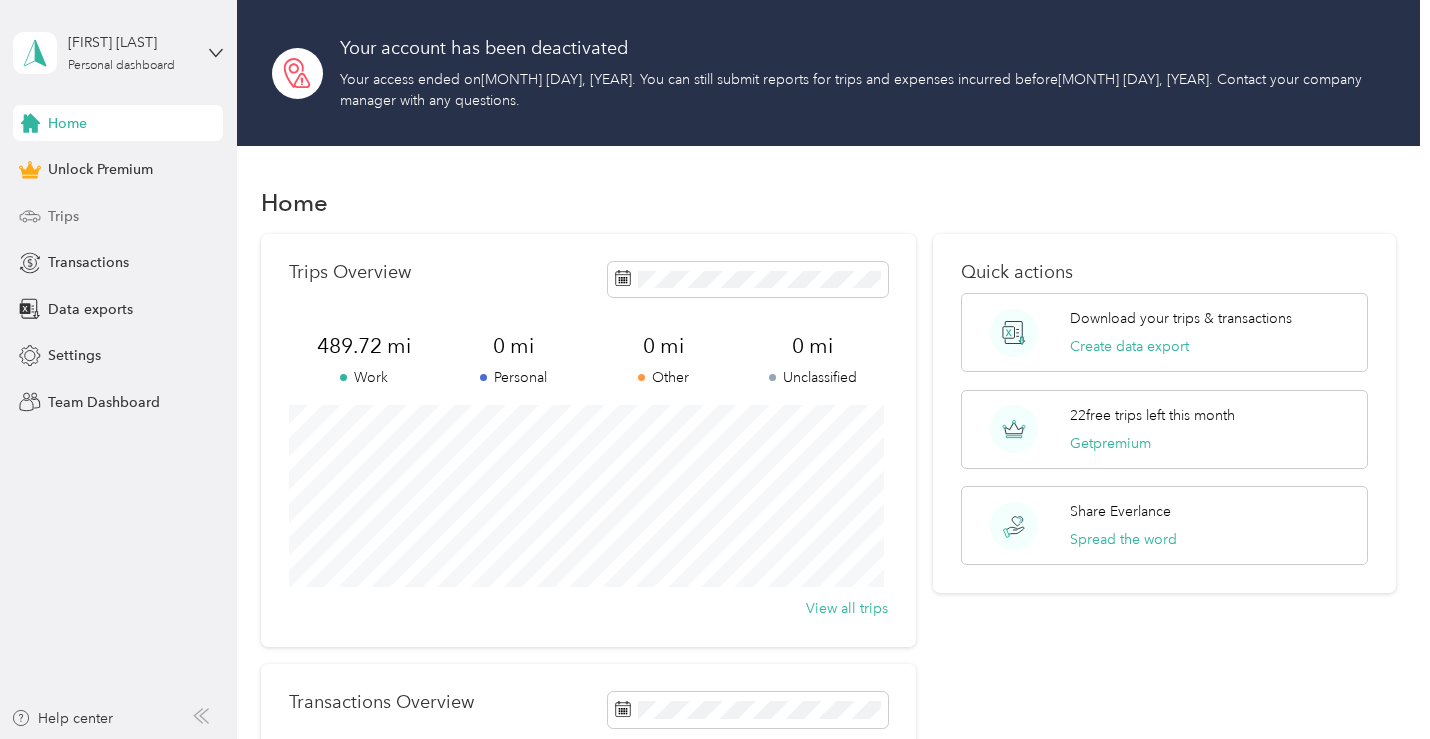 click on "Trips" at bounding box center (118, 216) 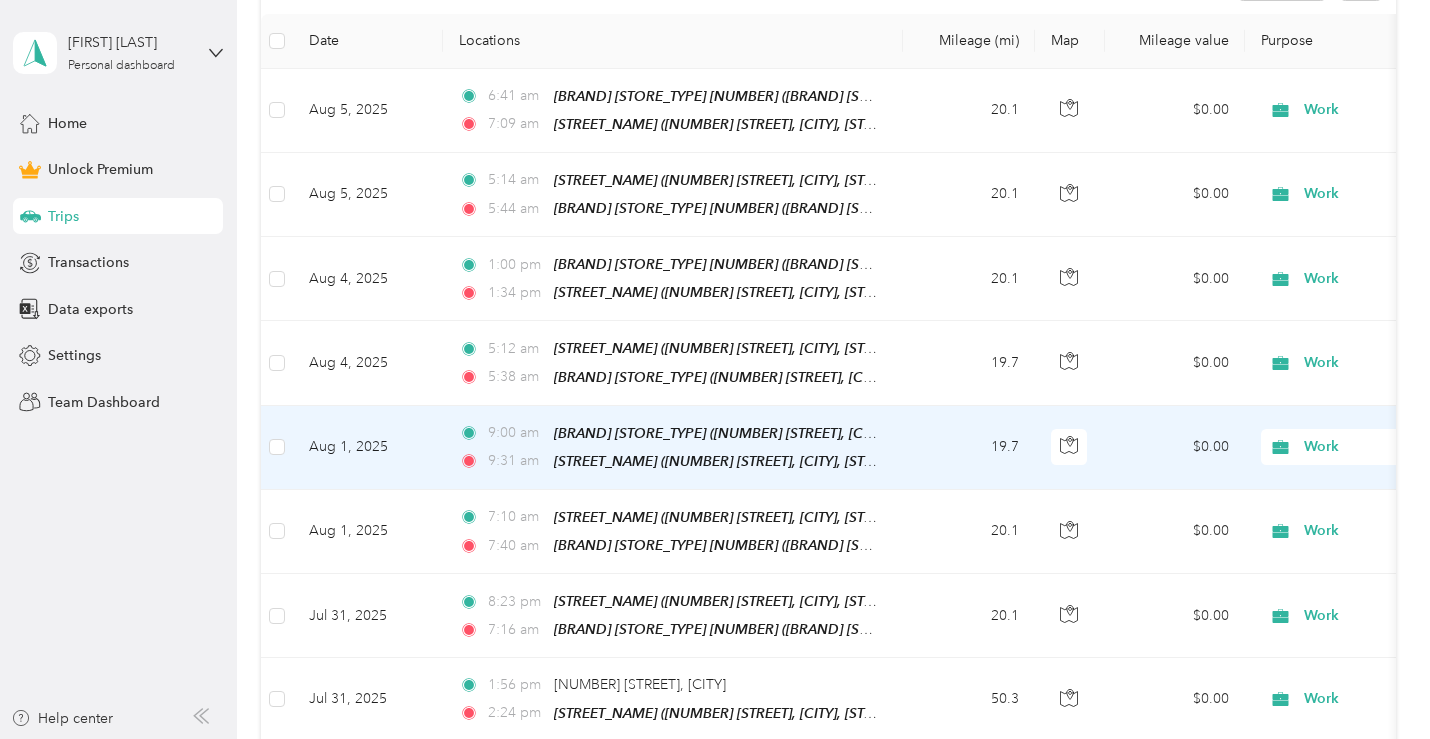 scroll, scrollTop: 400, scrollLeft: 0, axis: vertical 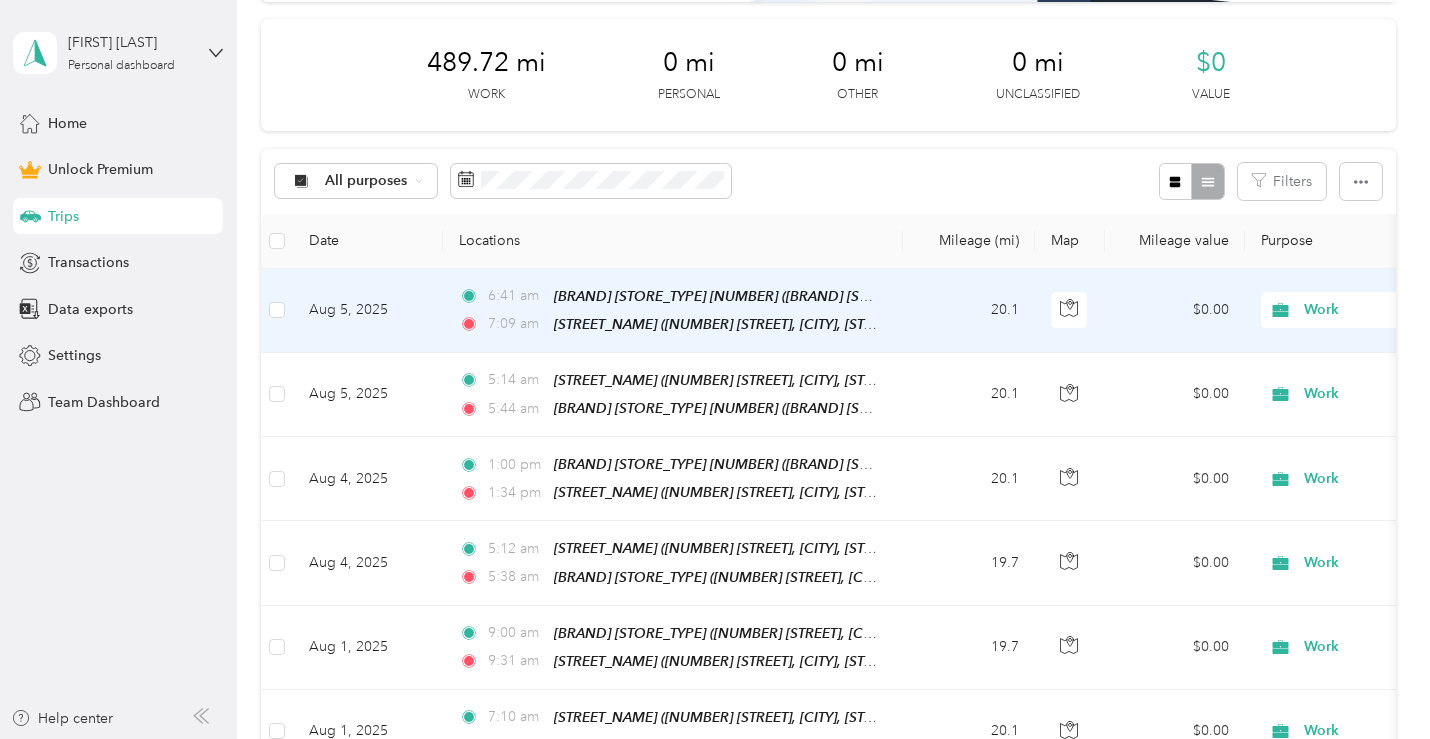 click on "20.1" at bounding box center (969, 311) 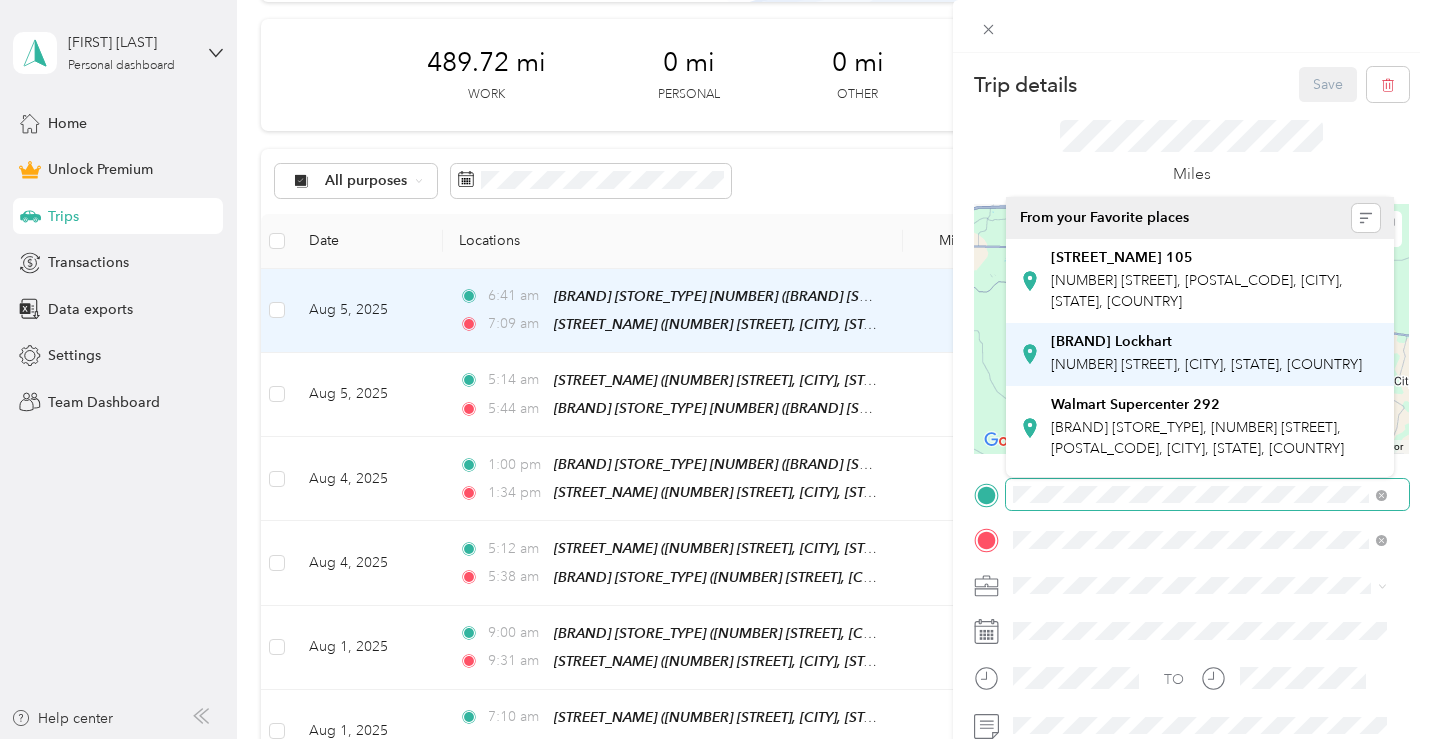 scroll, scrollTop: 98, scrollLeft: 0, axis: vertical 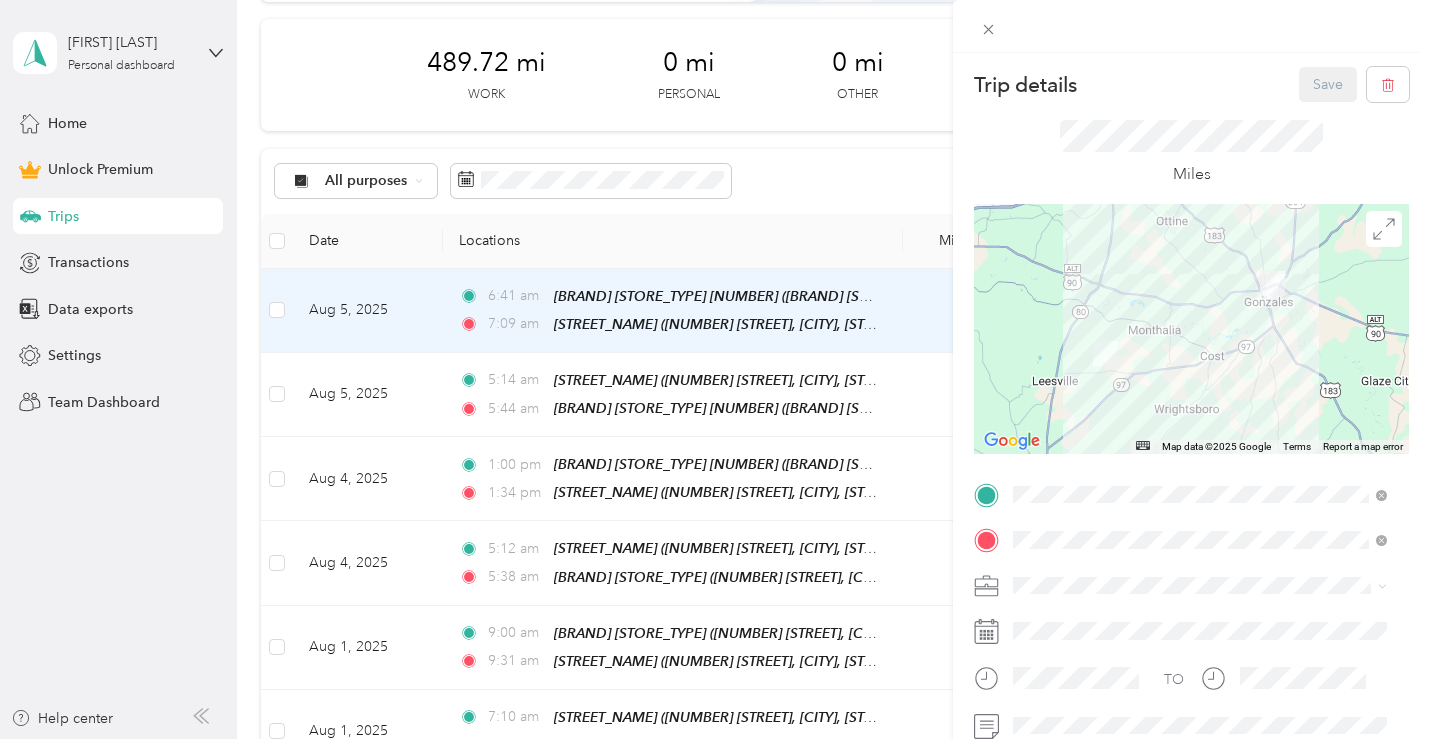 click on "Miles" at bounding box center (1191, 153) 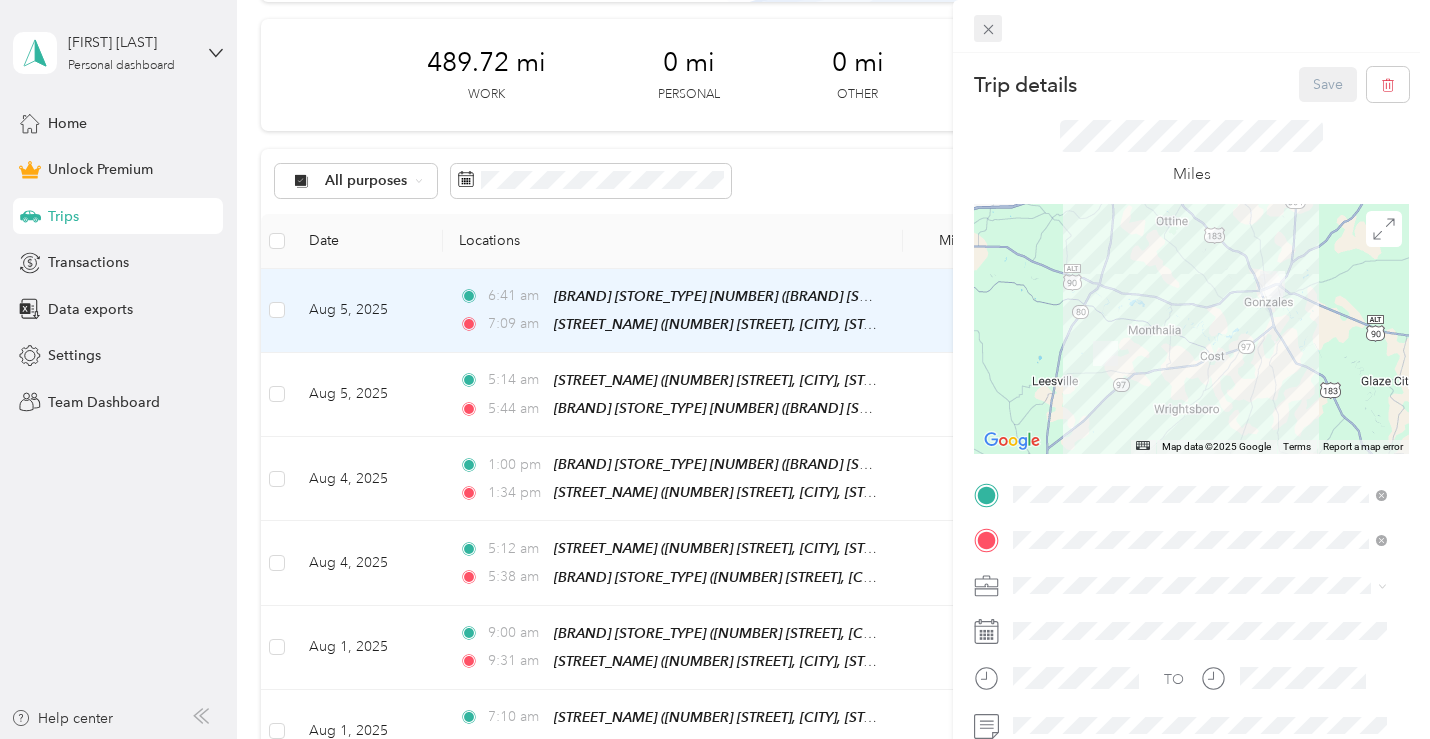 click 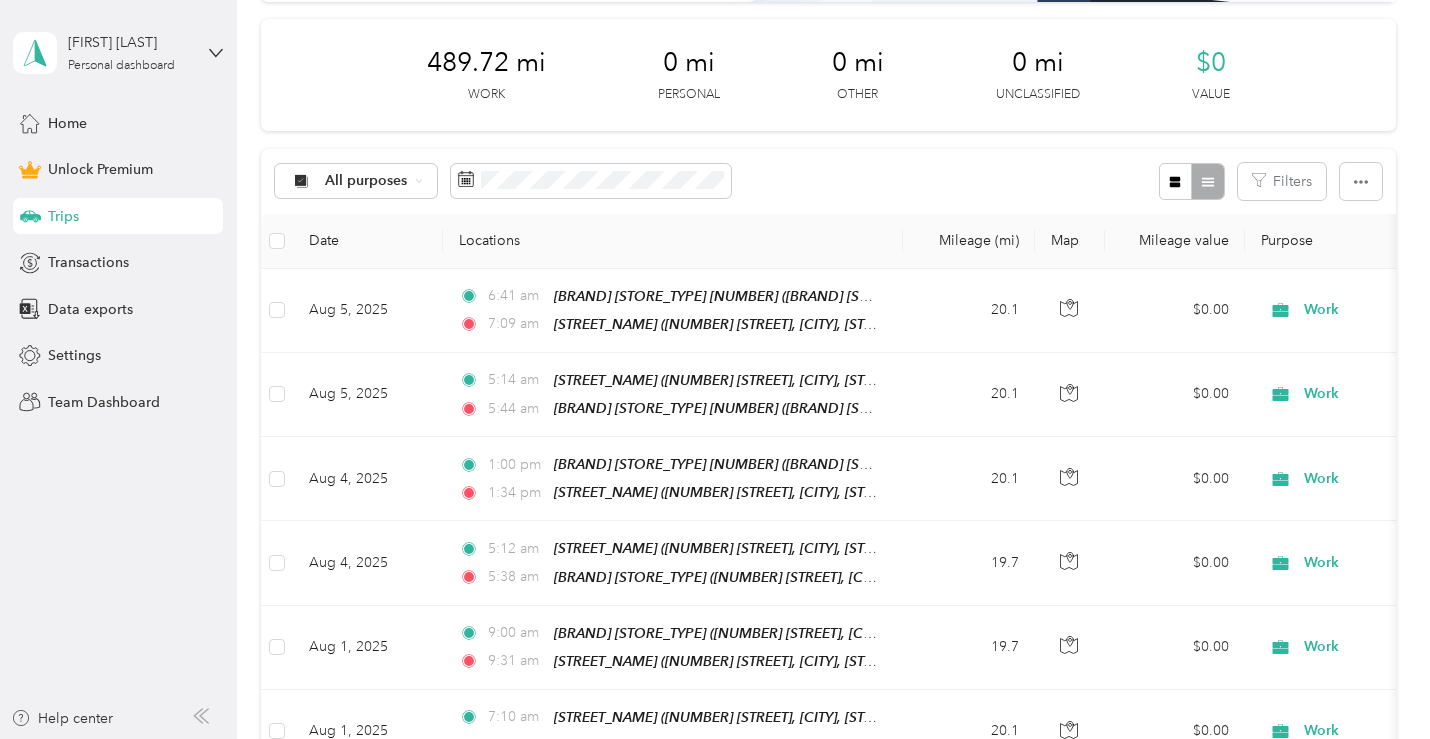 scroll, scrollTop: 0, scrollLeft: 0, axis: both 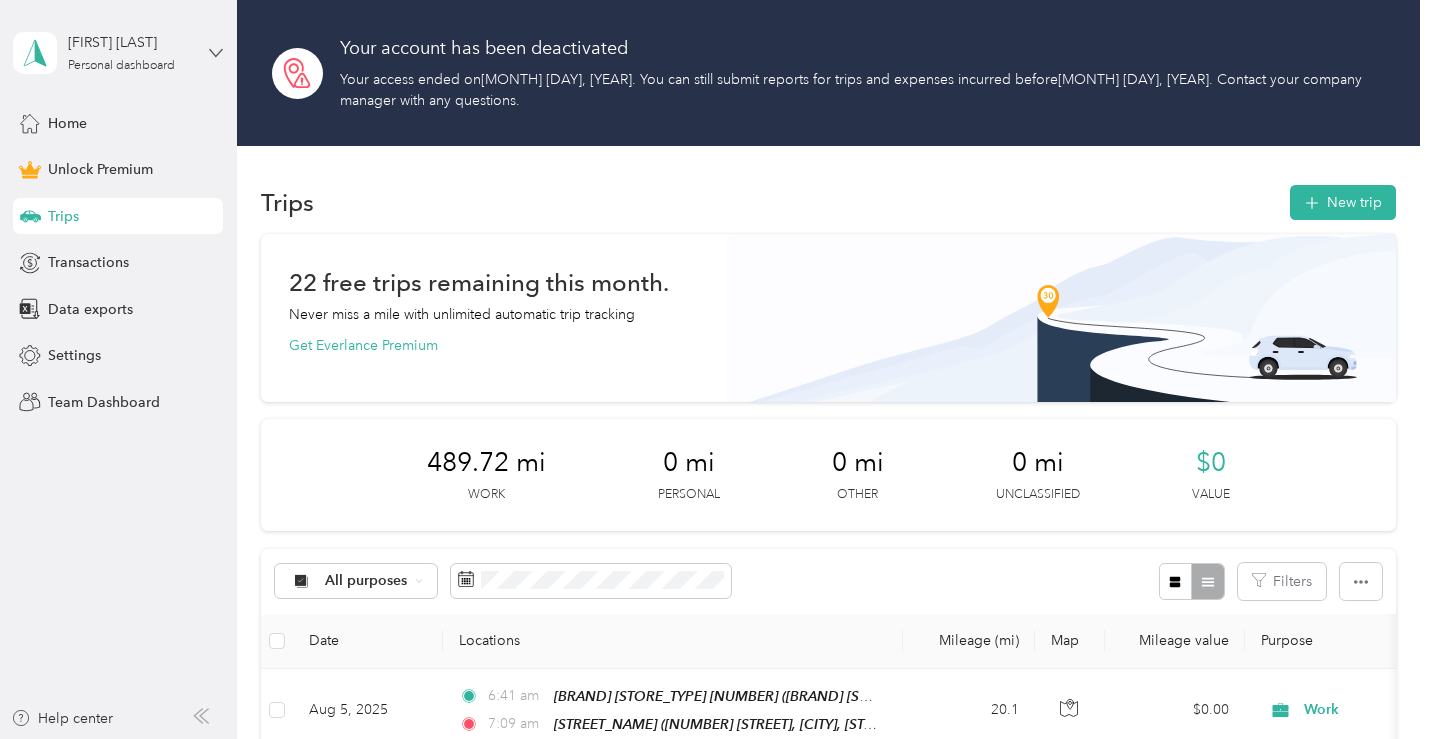 click 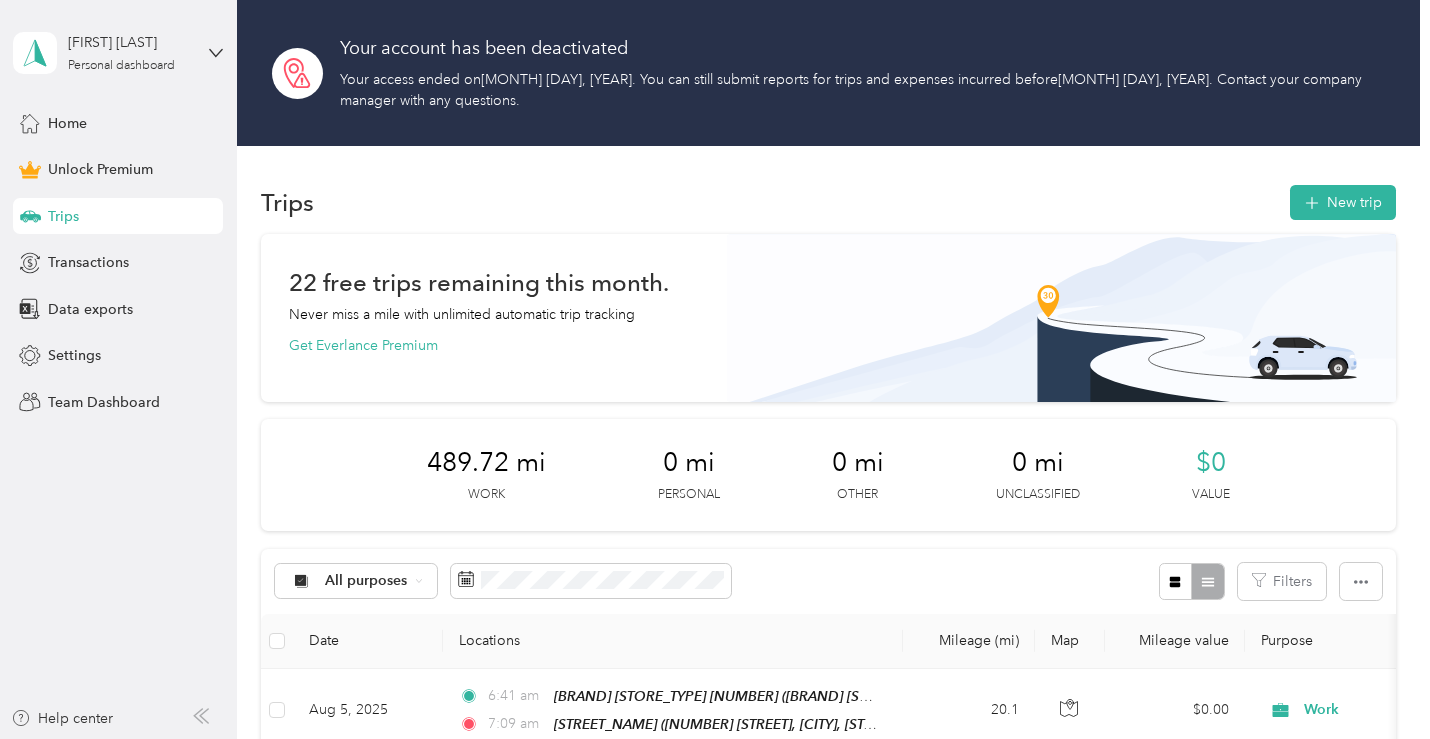 click on "Log out" at bounding box center (166, 159) 